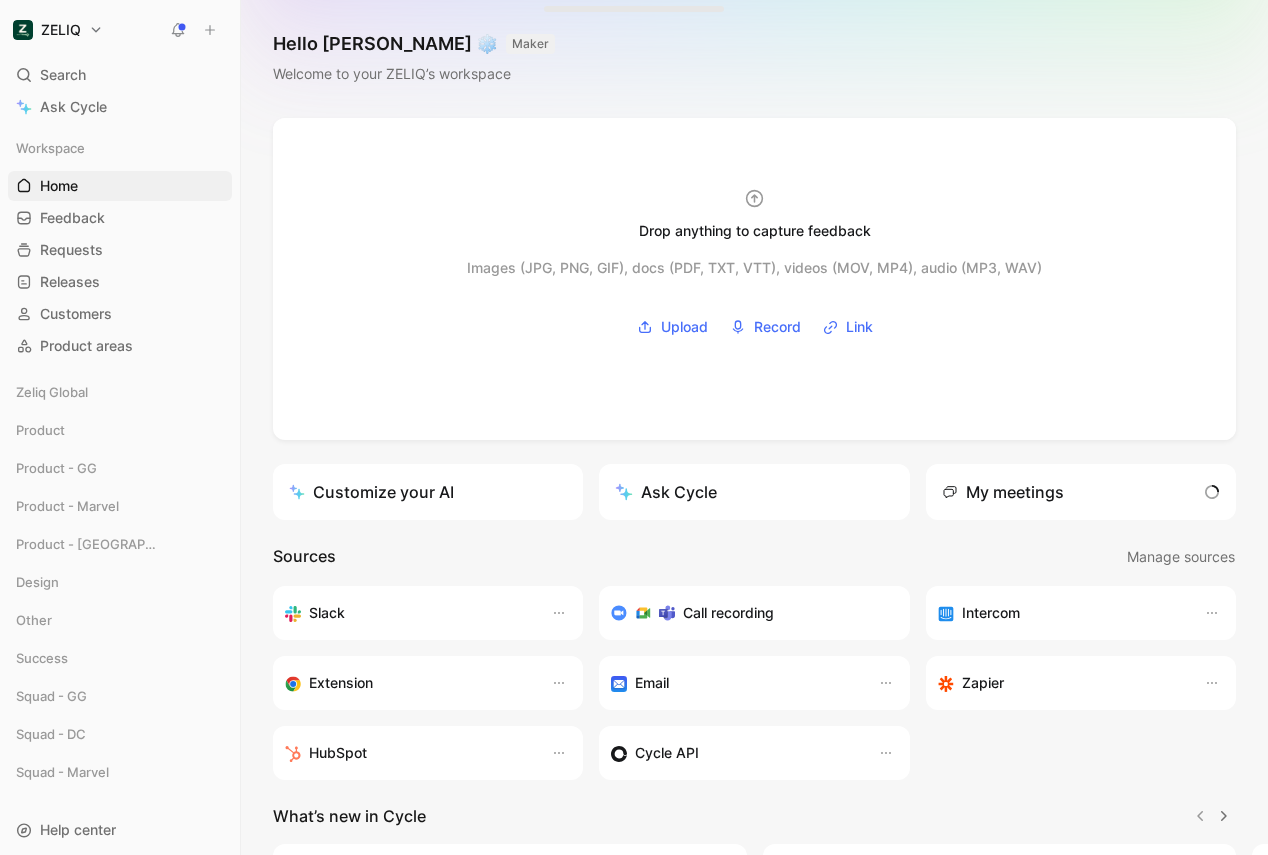 scroll, scrollTop: 0, scrollLeft: 0, axis: both 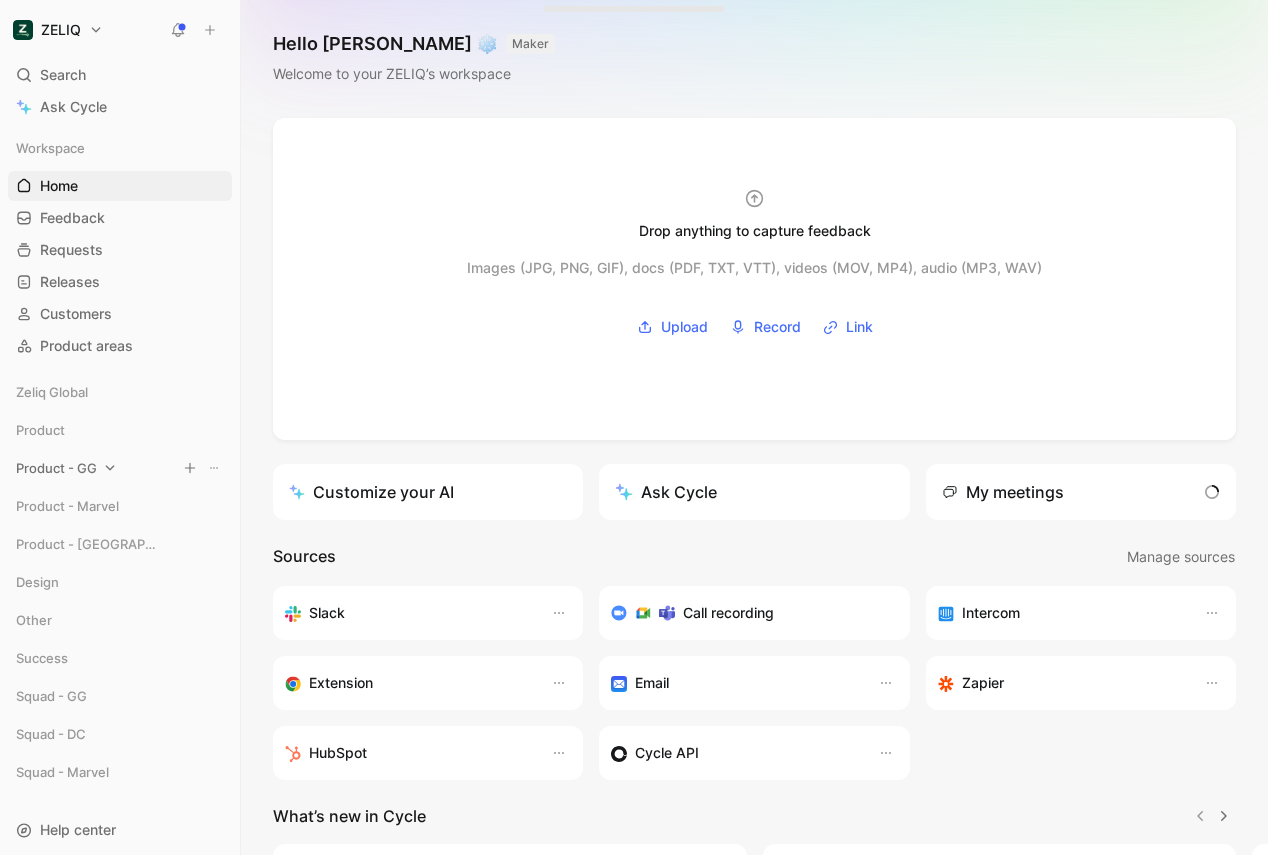 click on "Product - GG" at bounding box center [56, 468] 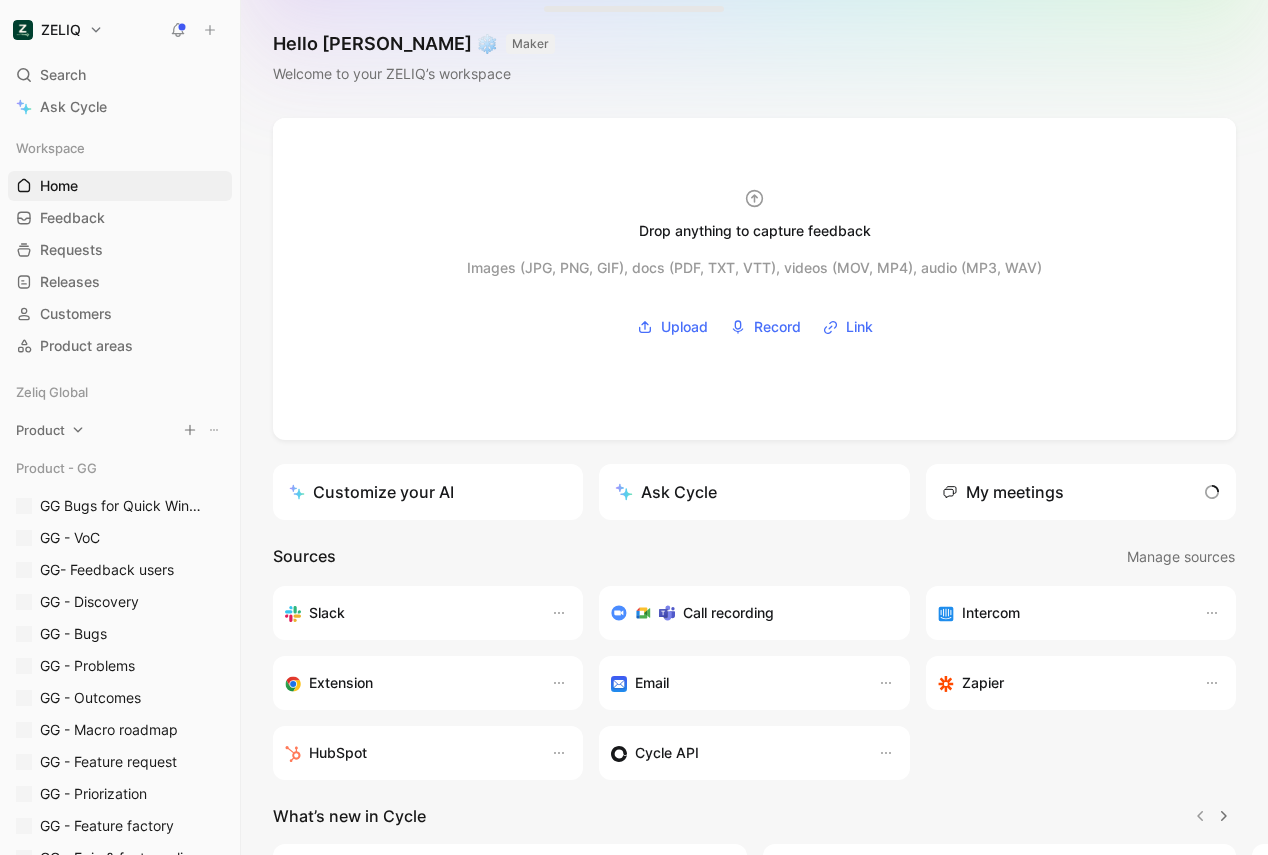 click on "Product" at bounding box center [40, 430] 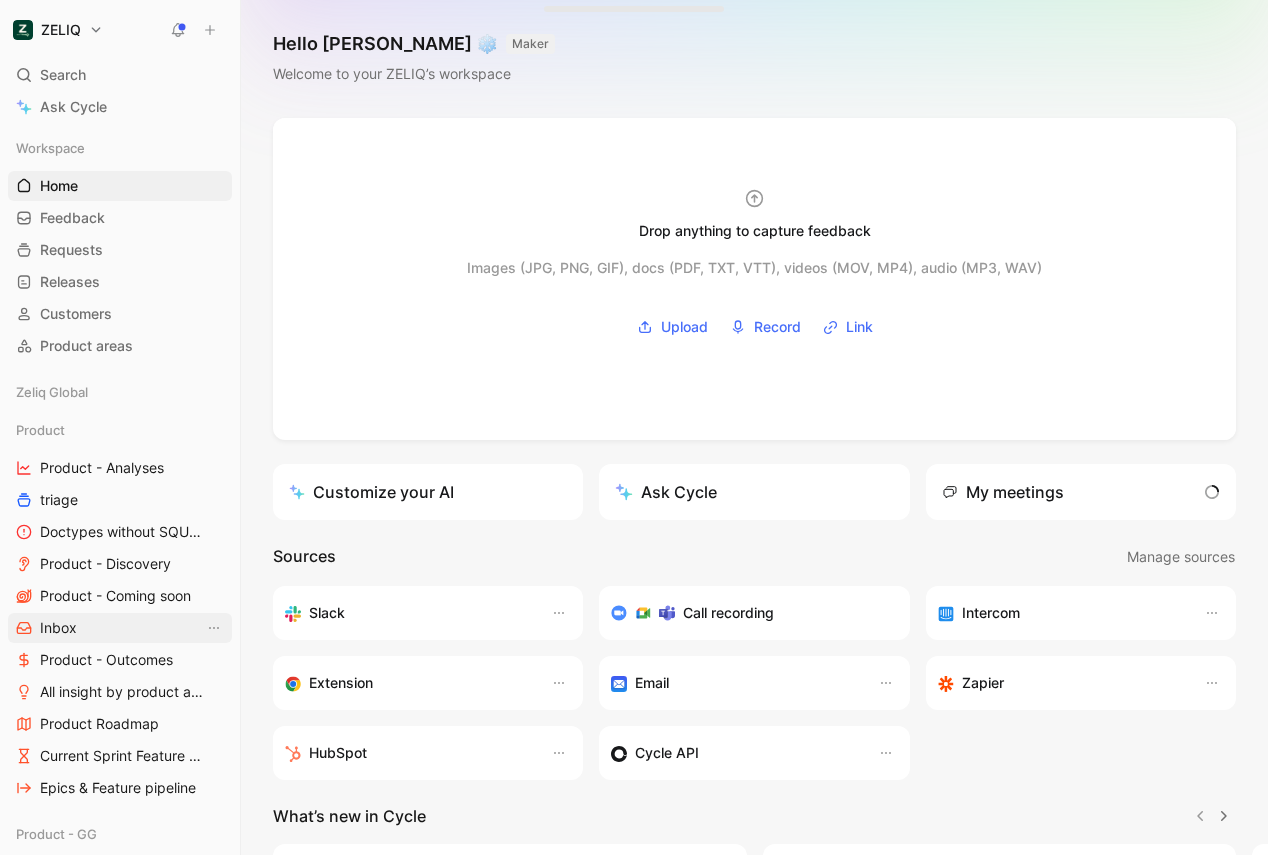 click on "Inbox" at bounding box center [58, 628] 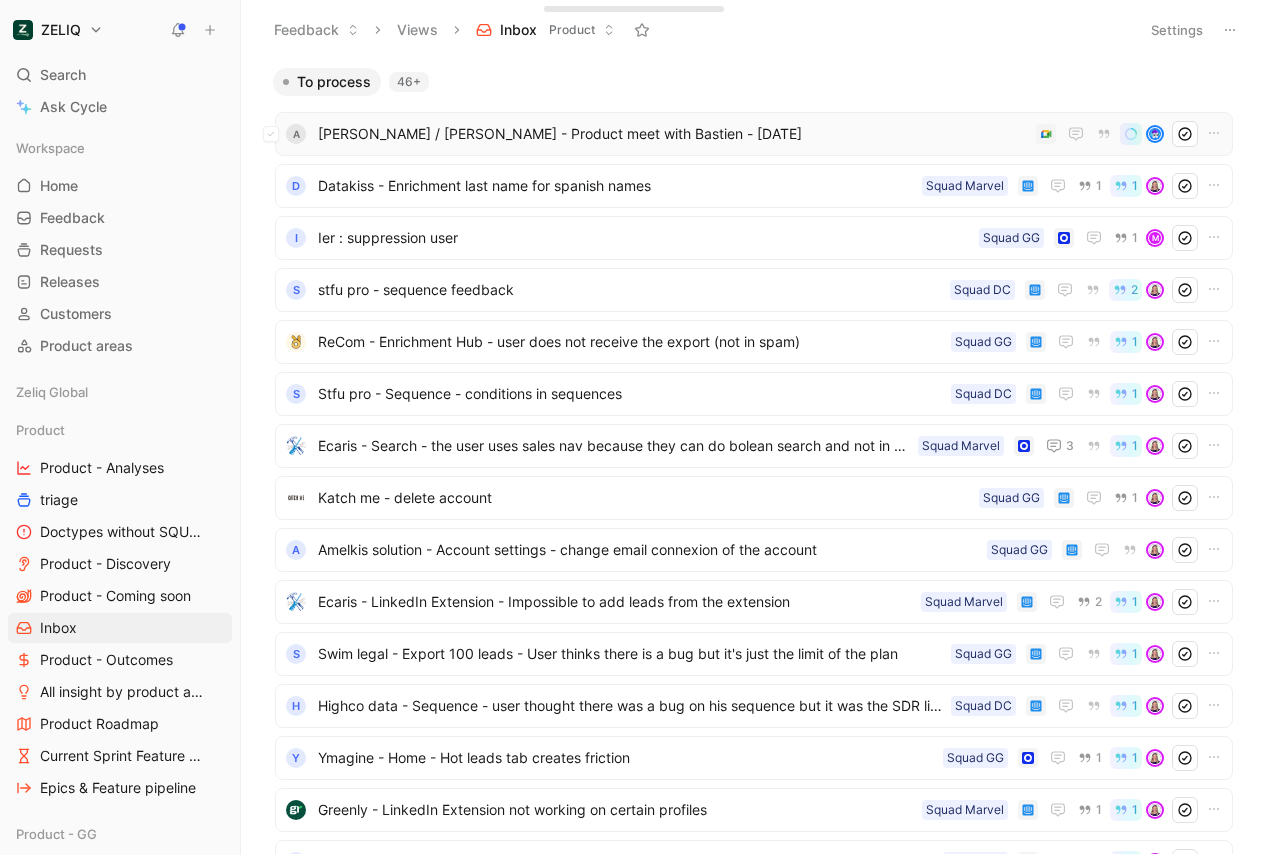 click on "[PERSON_NAME] / [PERSON_NAME] - Product meet with Bastien - [DATE]" at bounding box center [673, 134] 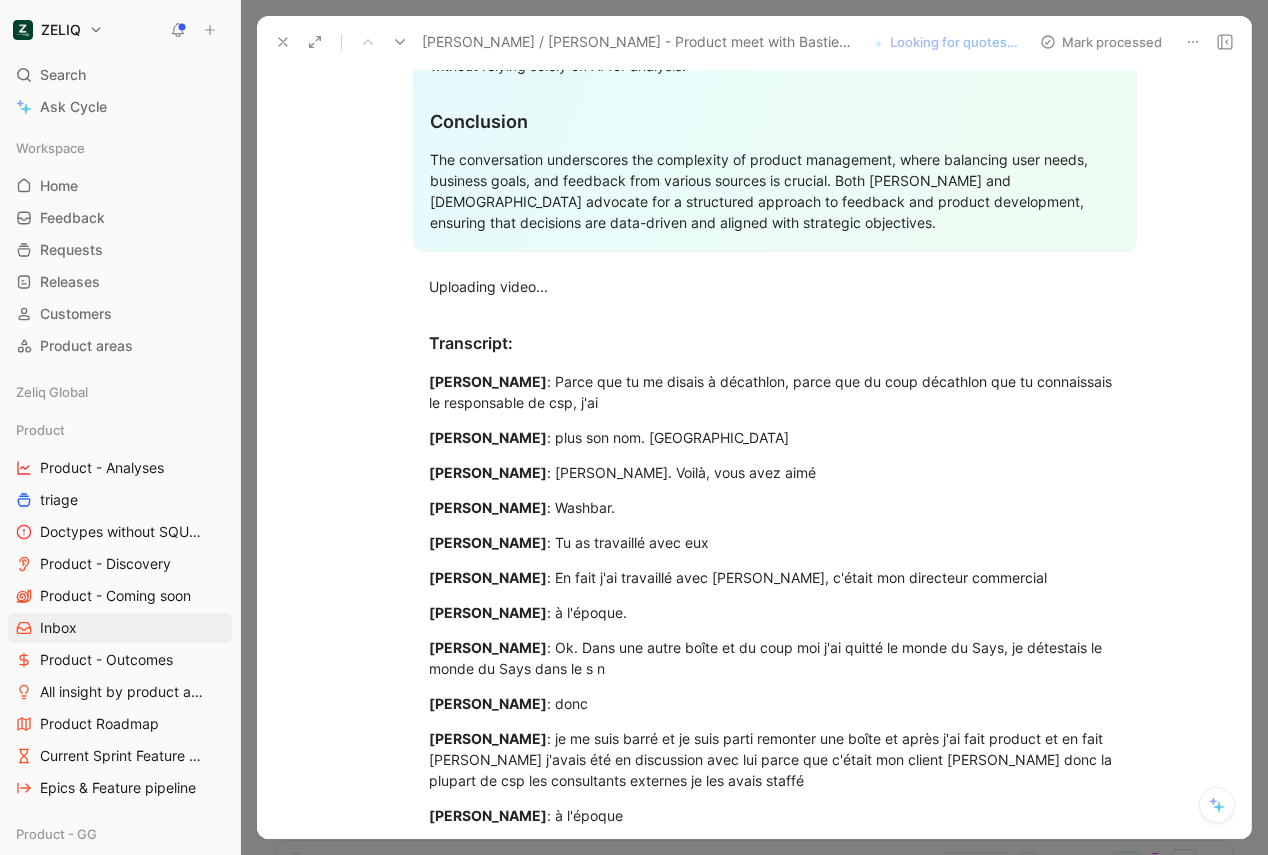scroll, scrollTop: 2547, scrollLeft: 0, axis: vertical 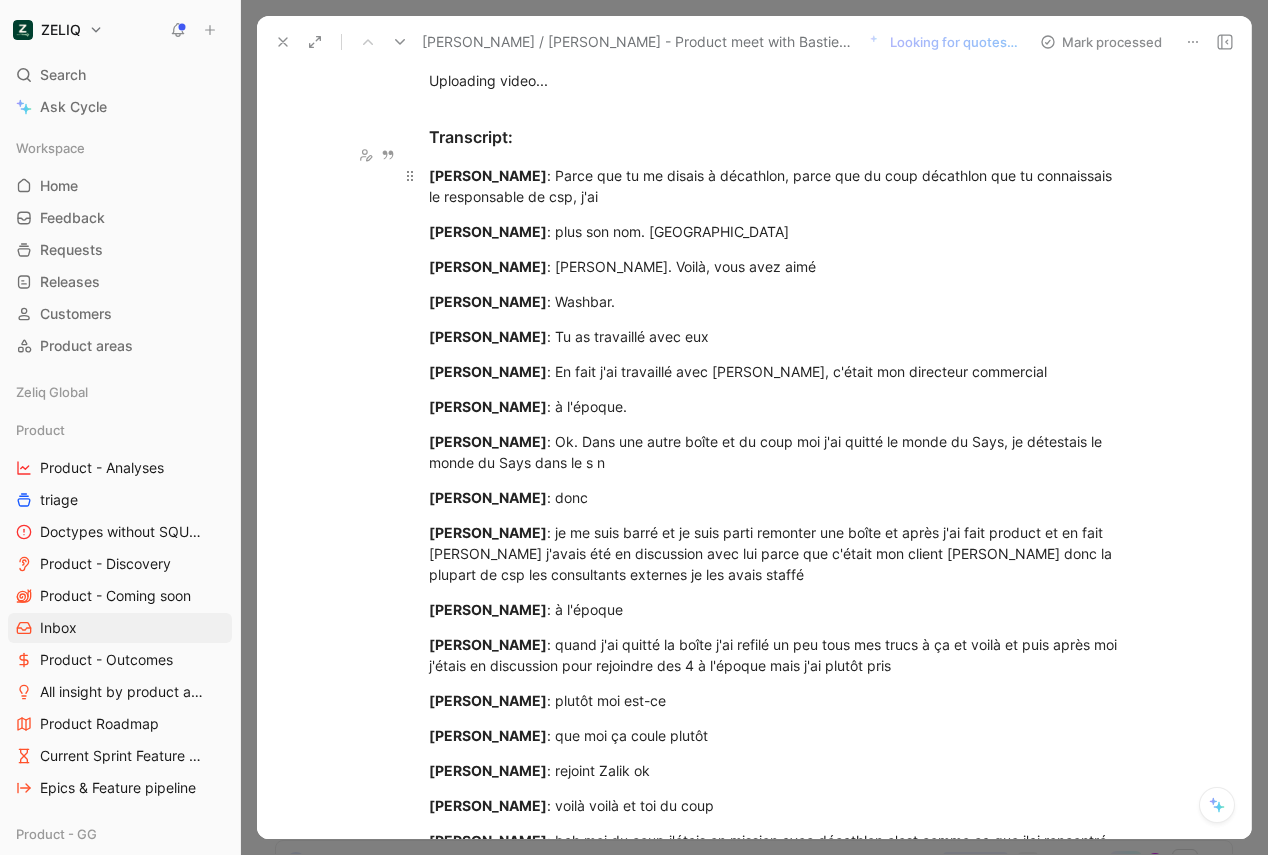 click on "[PERSON_NAME]" at bounding box center [488, 175] 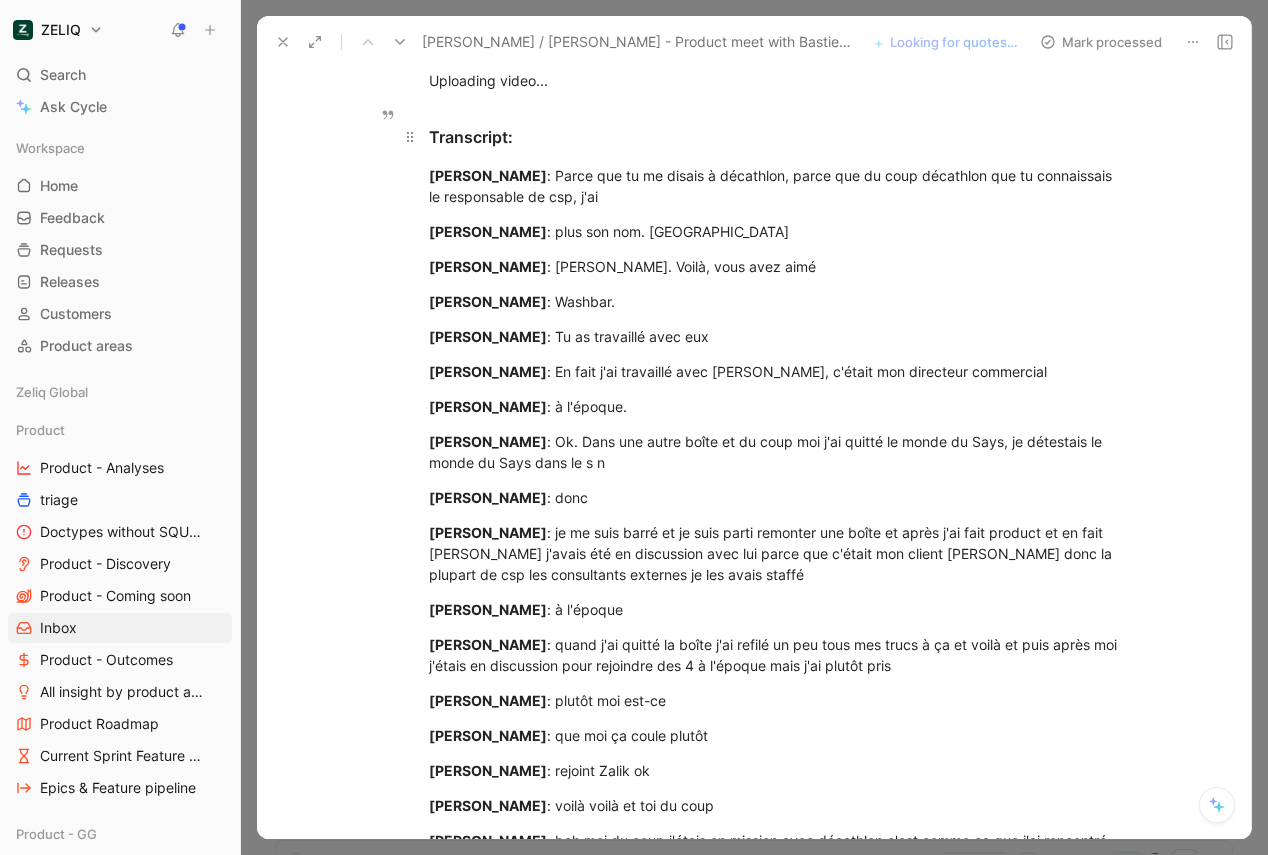 click on "Transcript:" at bounding box center (775, 137) 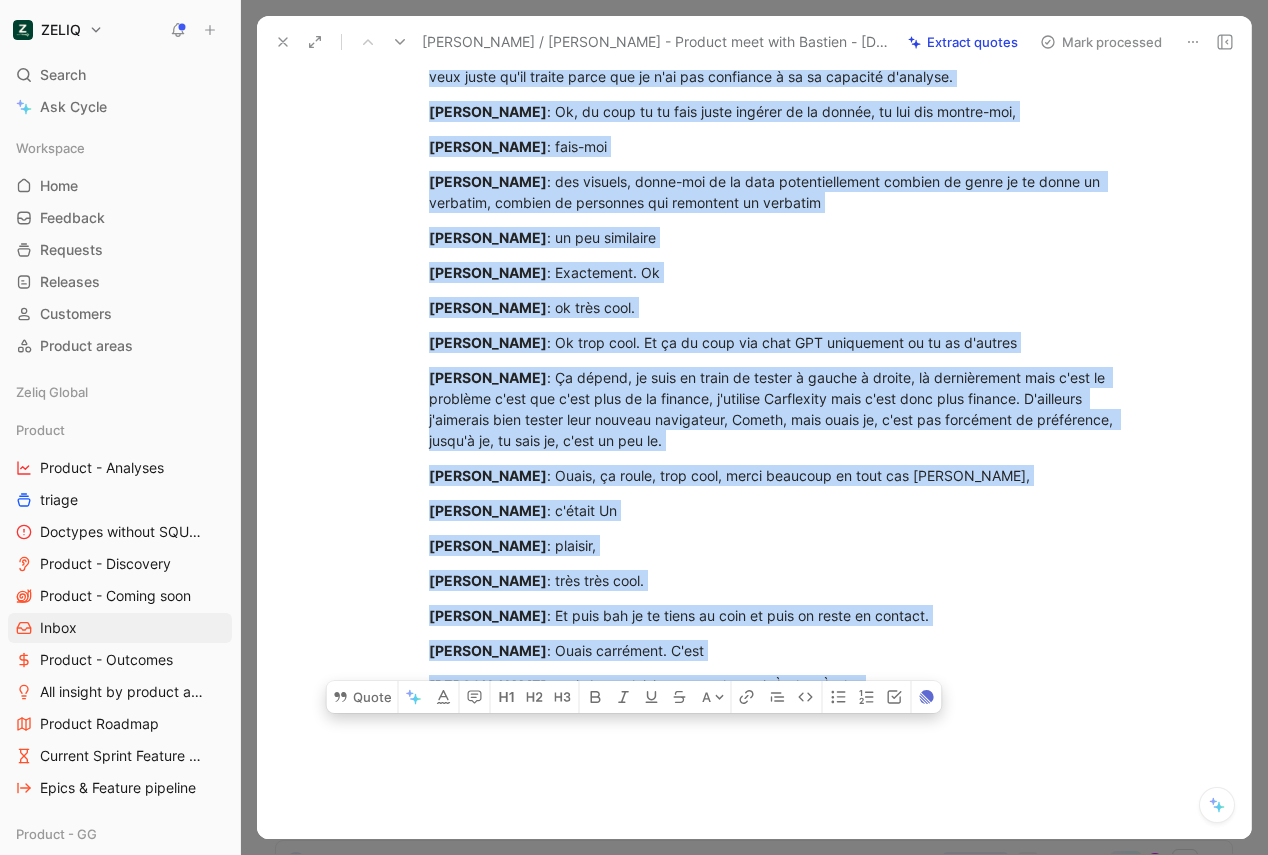 scroll, scrollTop: 12280, scrollLeft: 0, axis: vertical 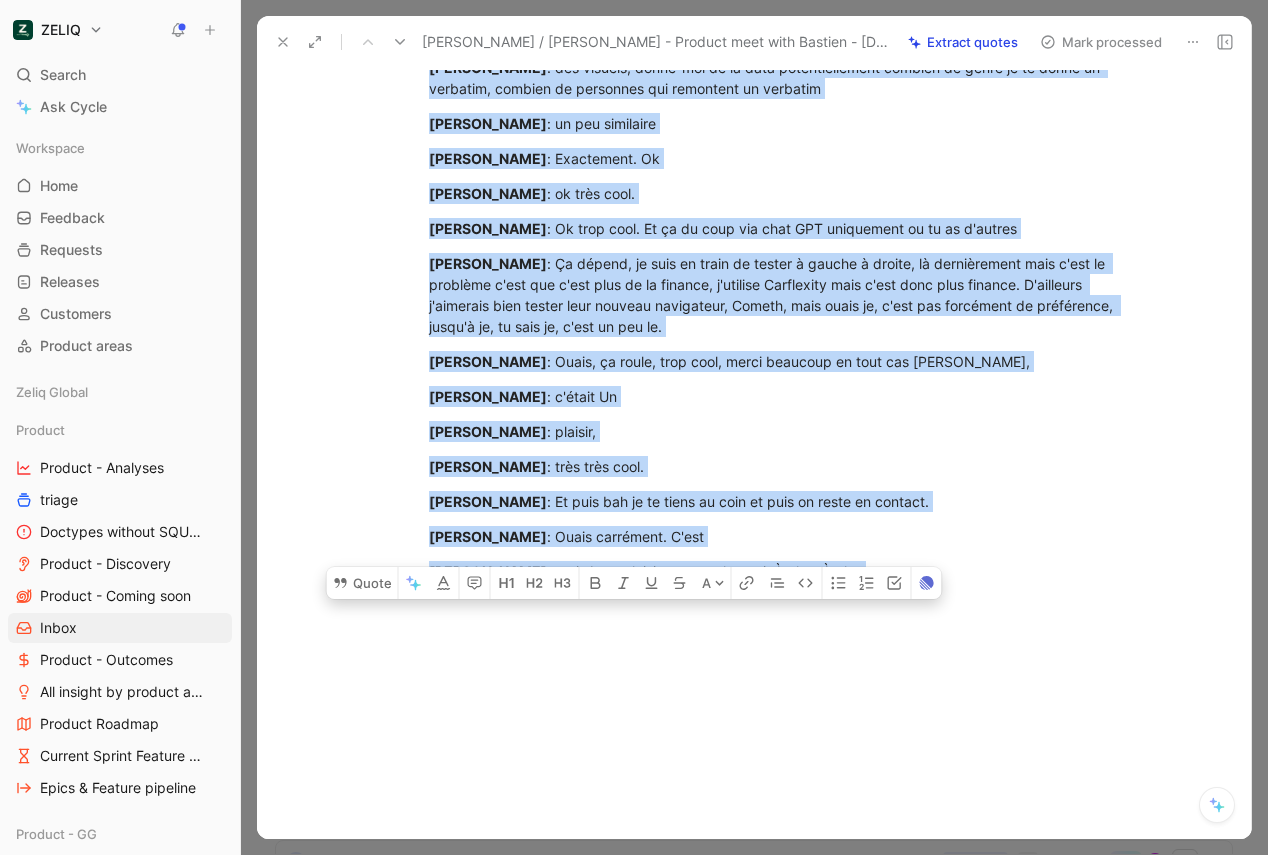 drag, startPoint x: 432, startPoint y: 114, endPoint x: 822, endPoint y: 907, distance: 883.7132 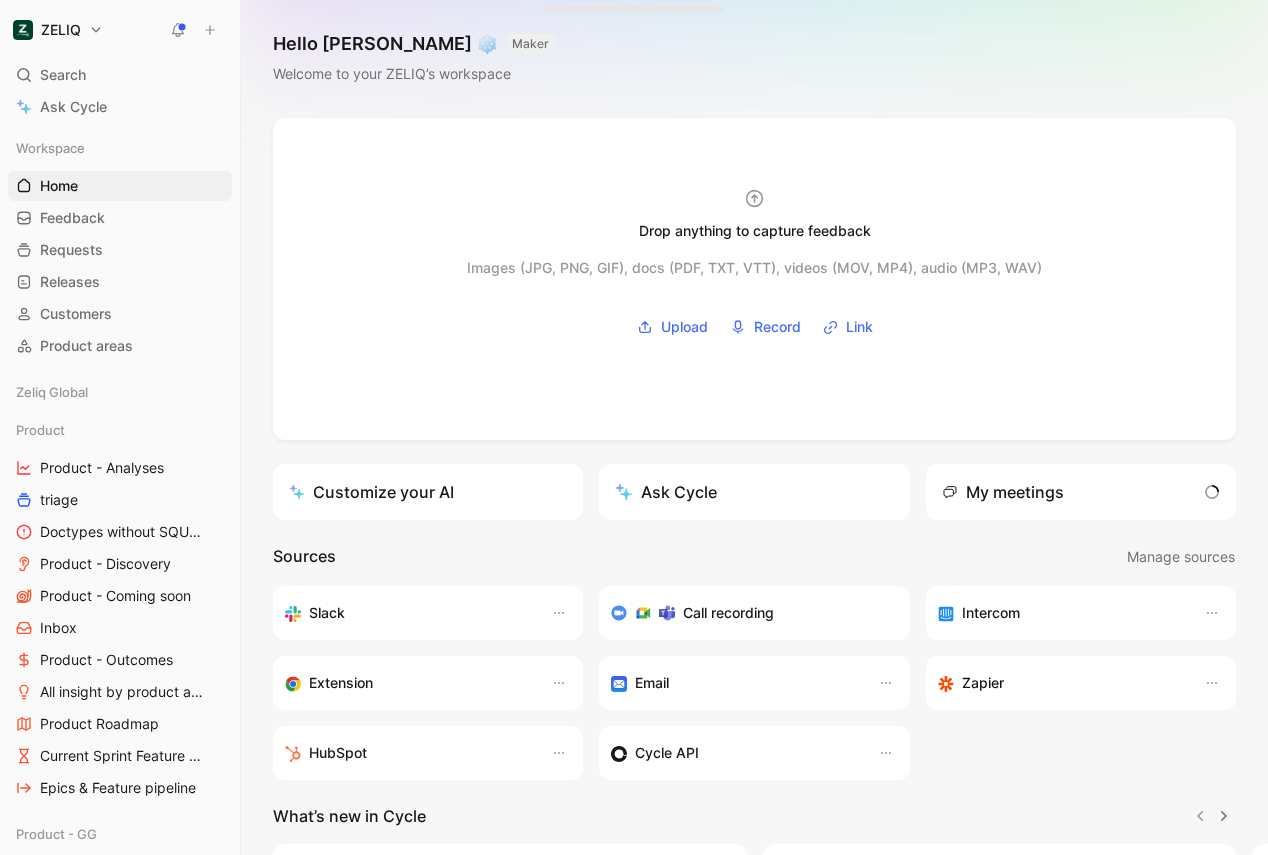scroll, scrollTop: 0, scrollLeft: 0, axis: both 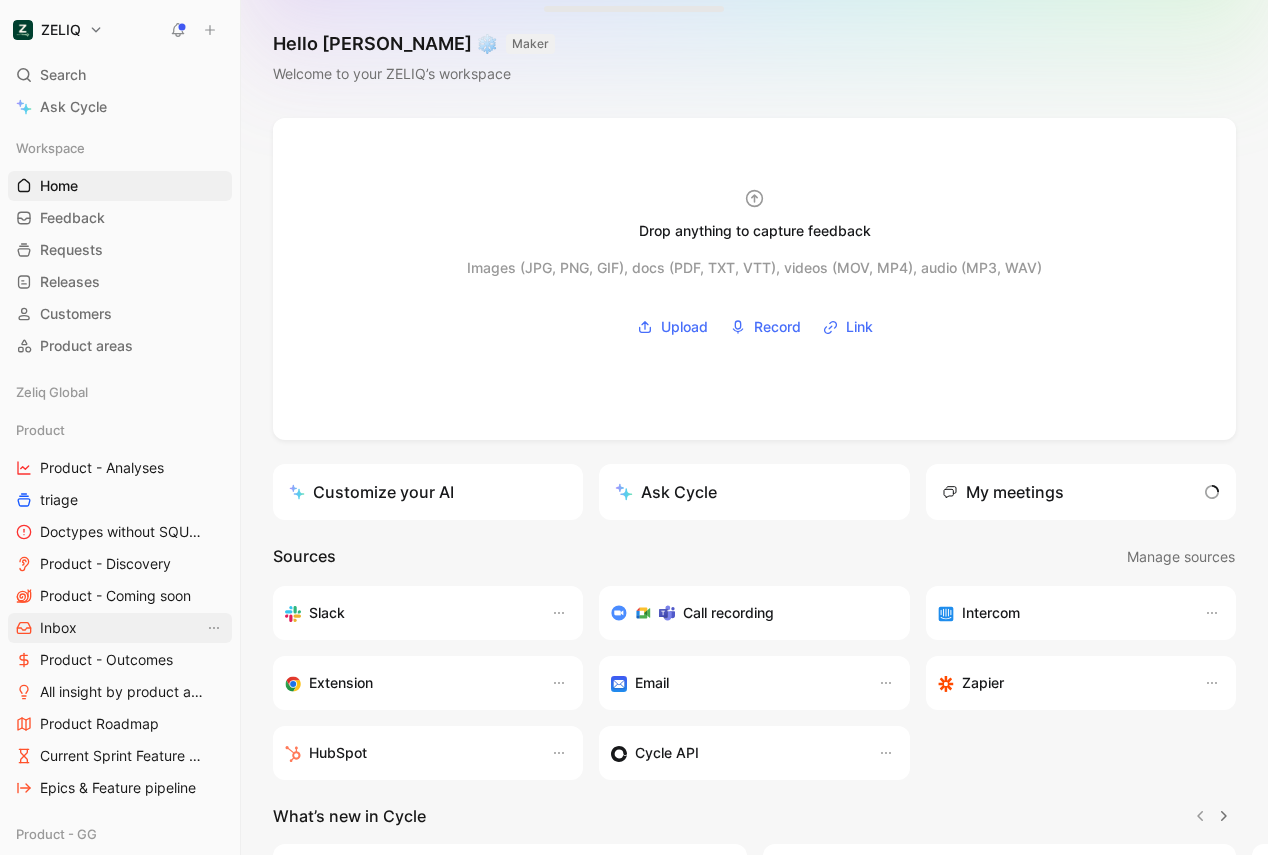 click on "Inbox" at bounding box center [58, 628] 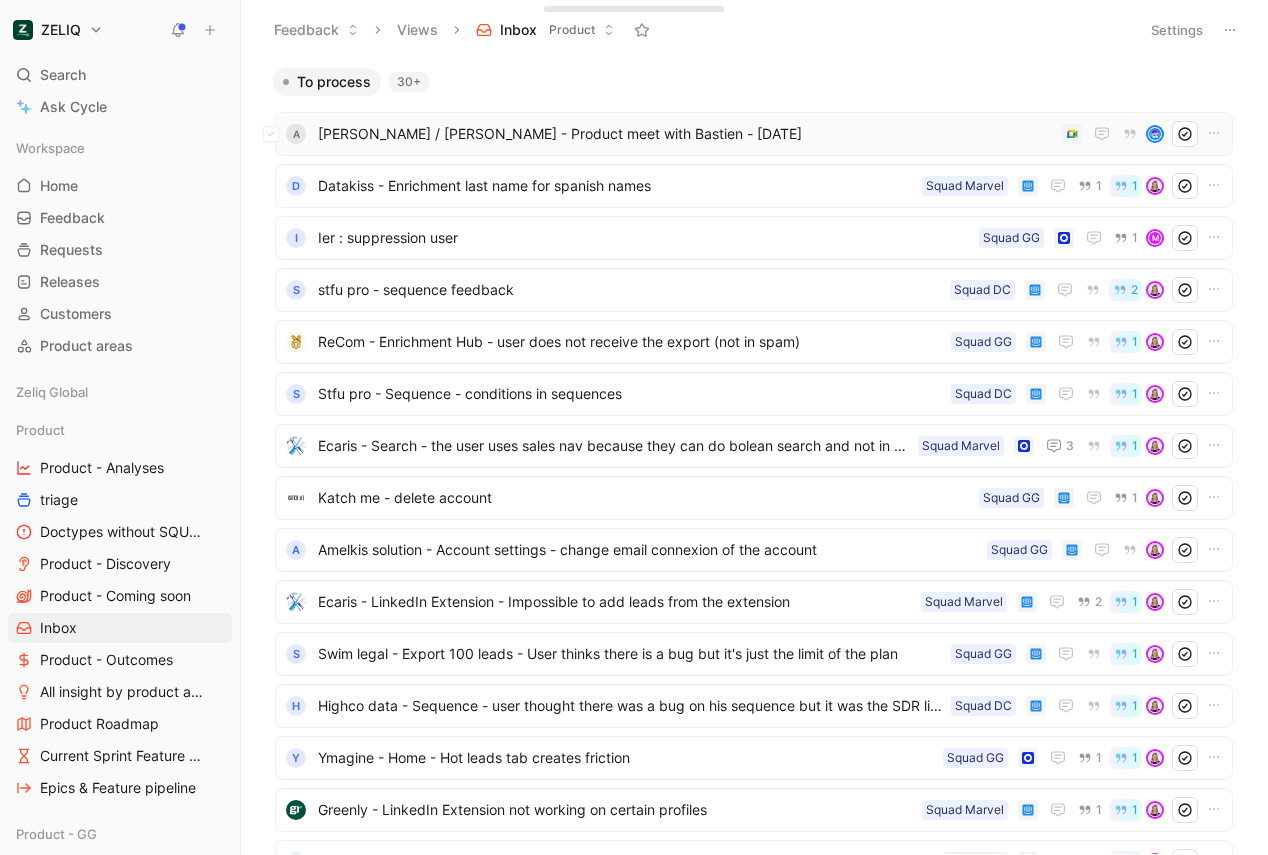click on "[PERSON_NAME] / [PERSON_NAME] - Product meet with Bastien - [DATE]" at bounding box center [686, 134] 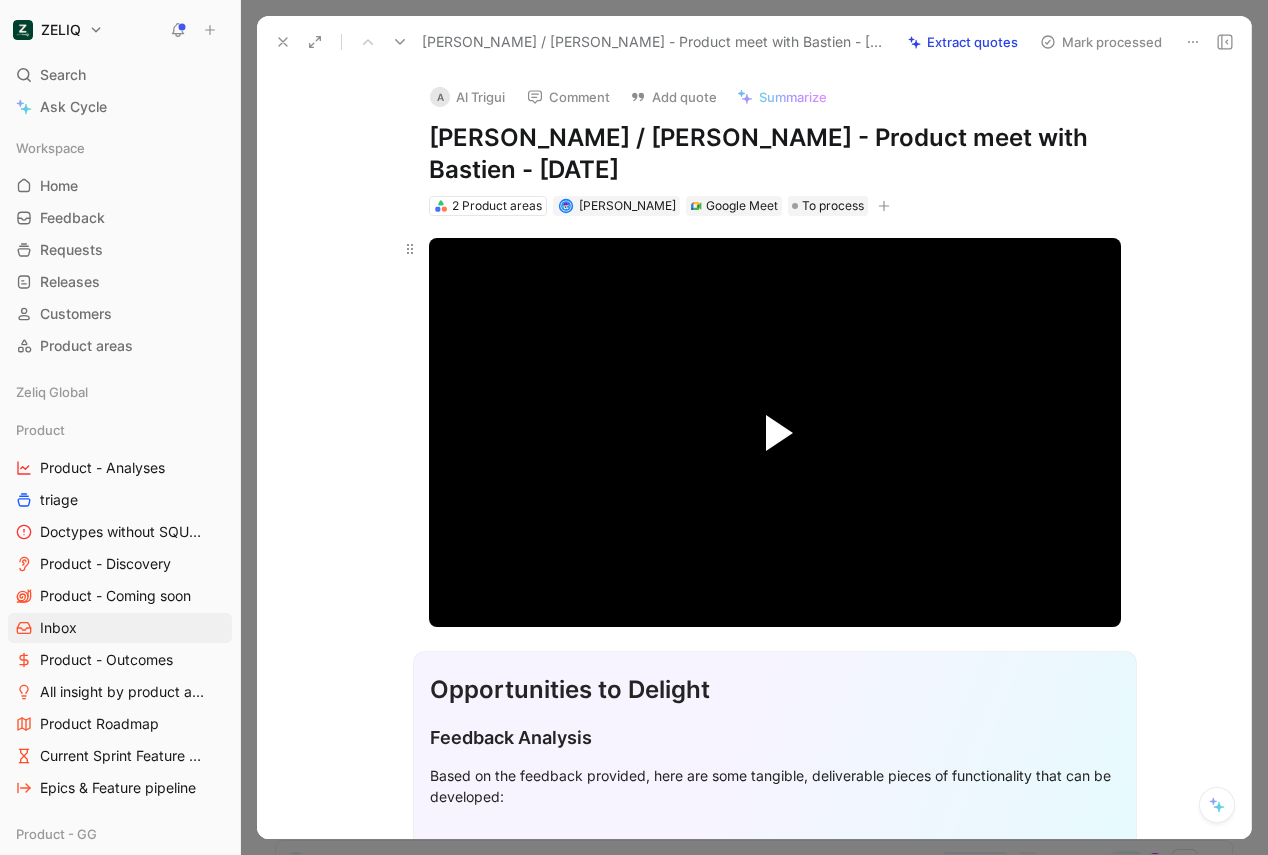 click at bounding box center (779, 433) 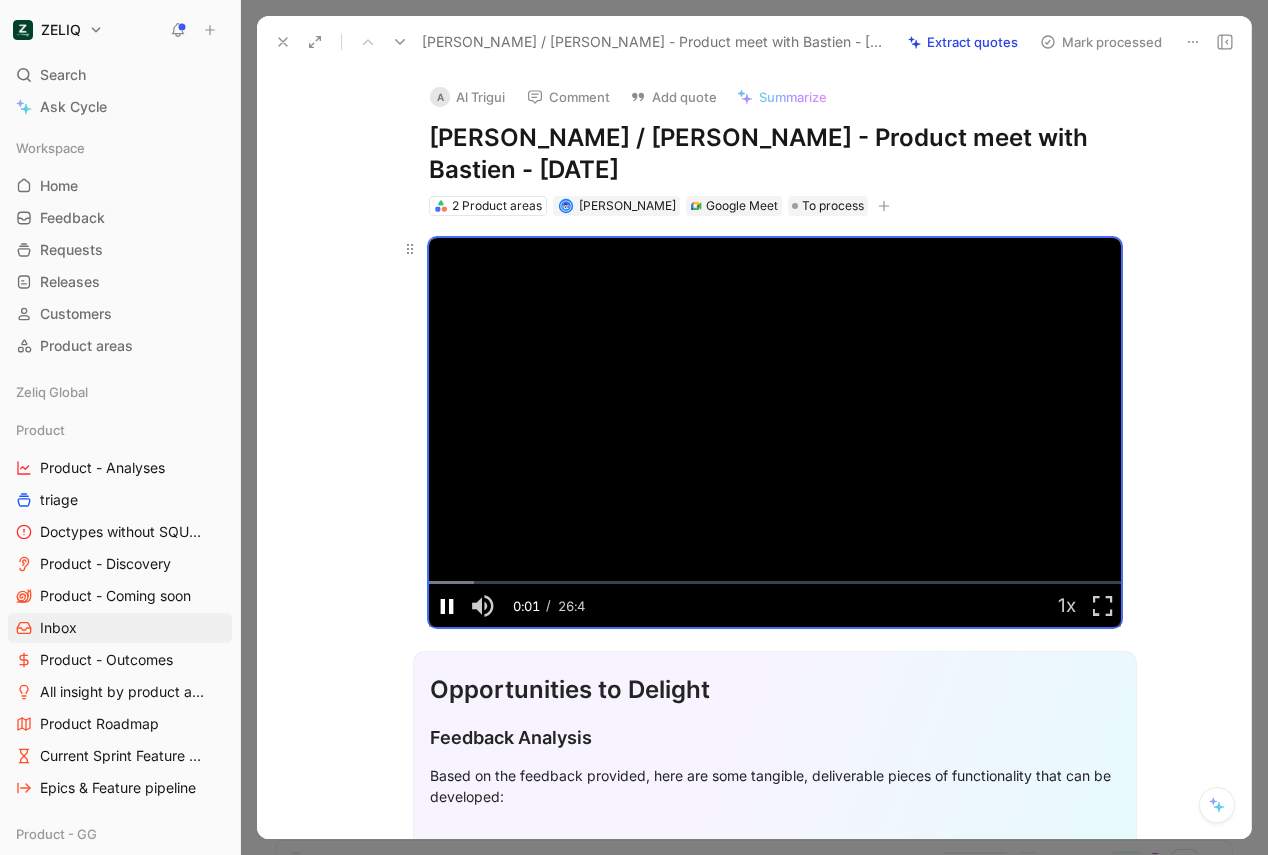 click at bounding box center (447, 606) 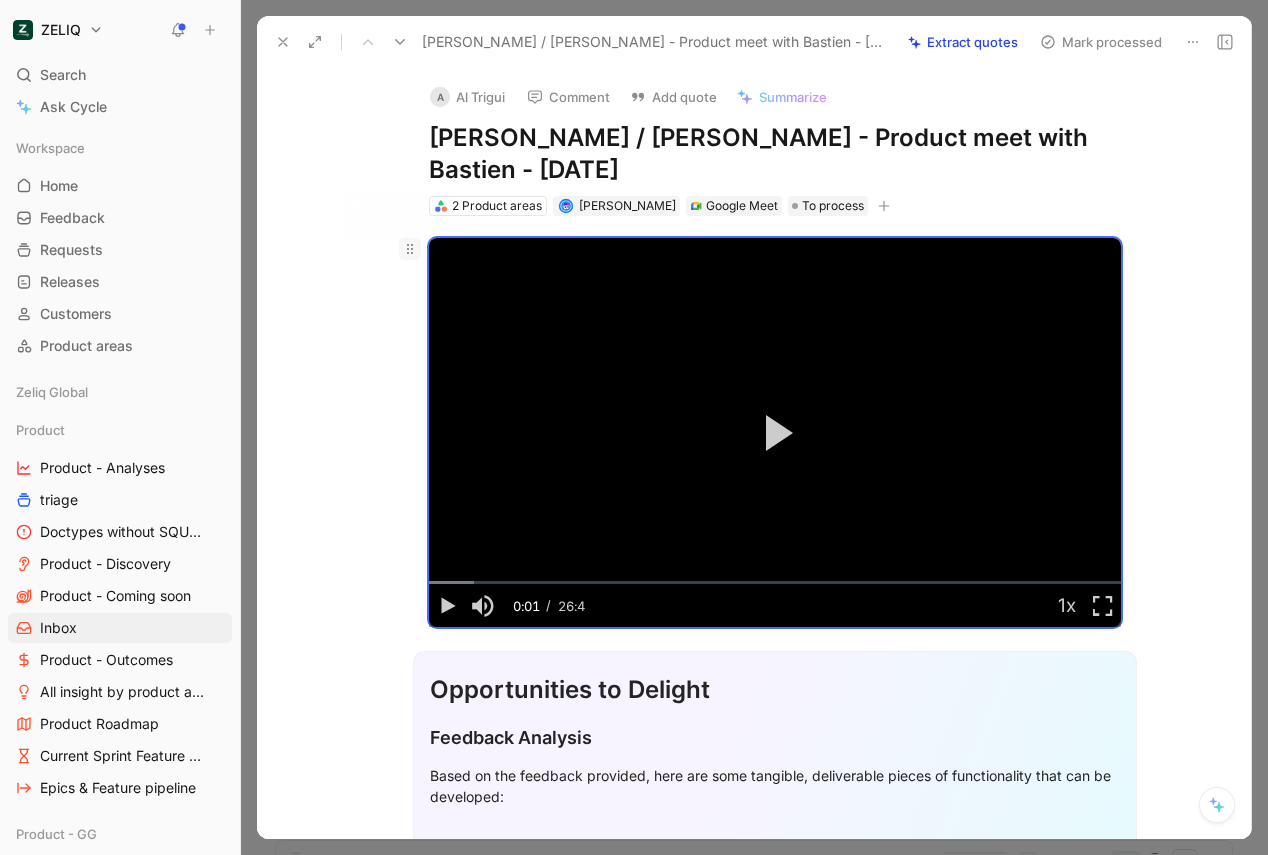 click 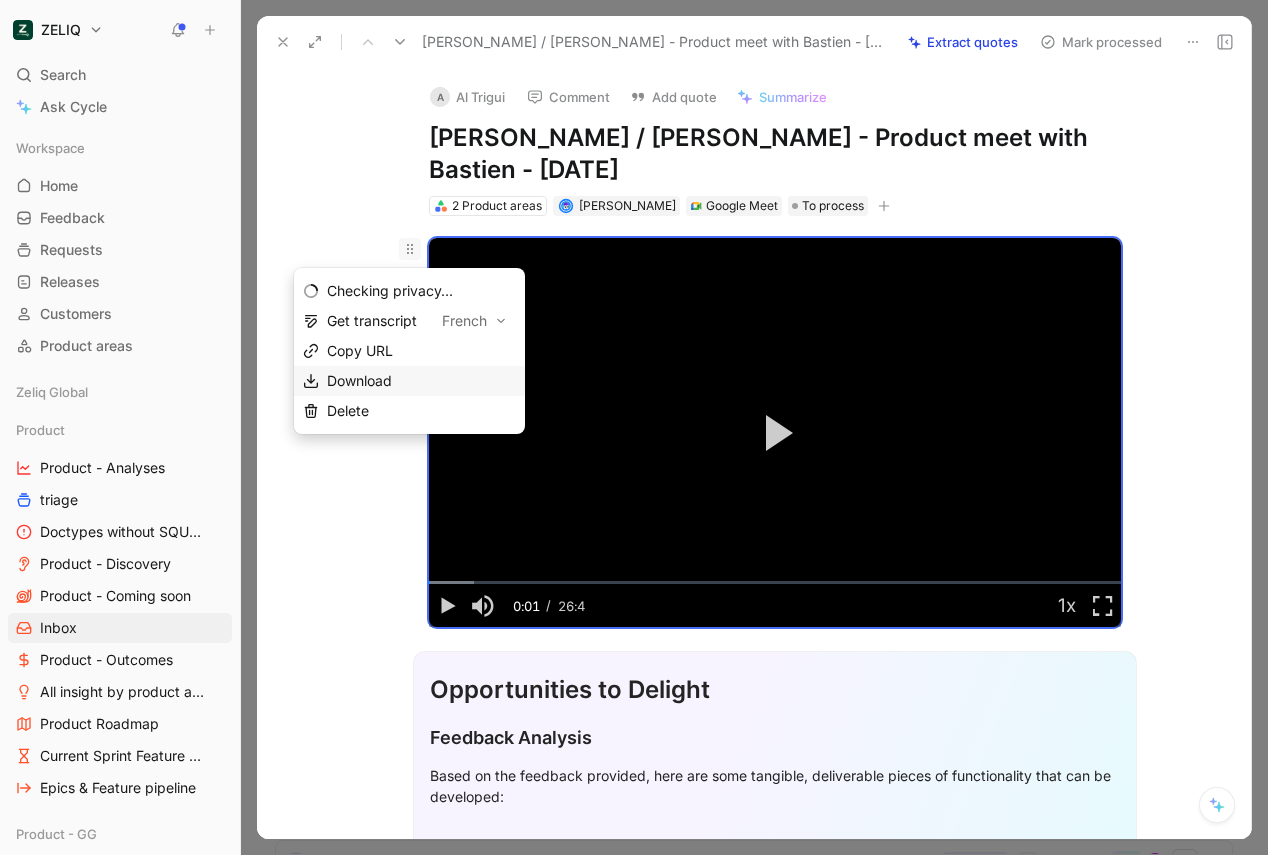 click on "Download" at bounding box center (359, 380) 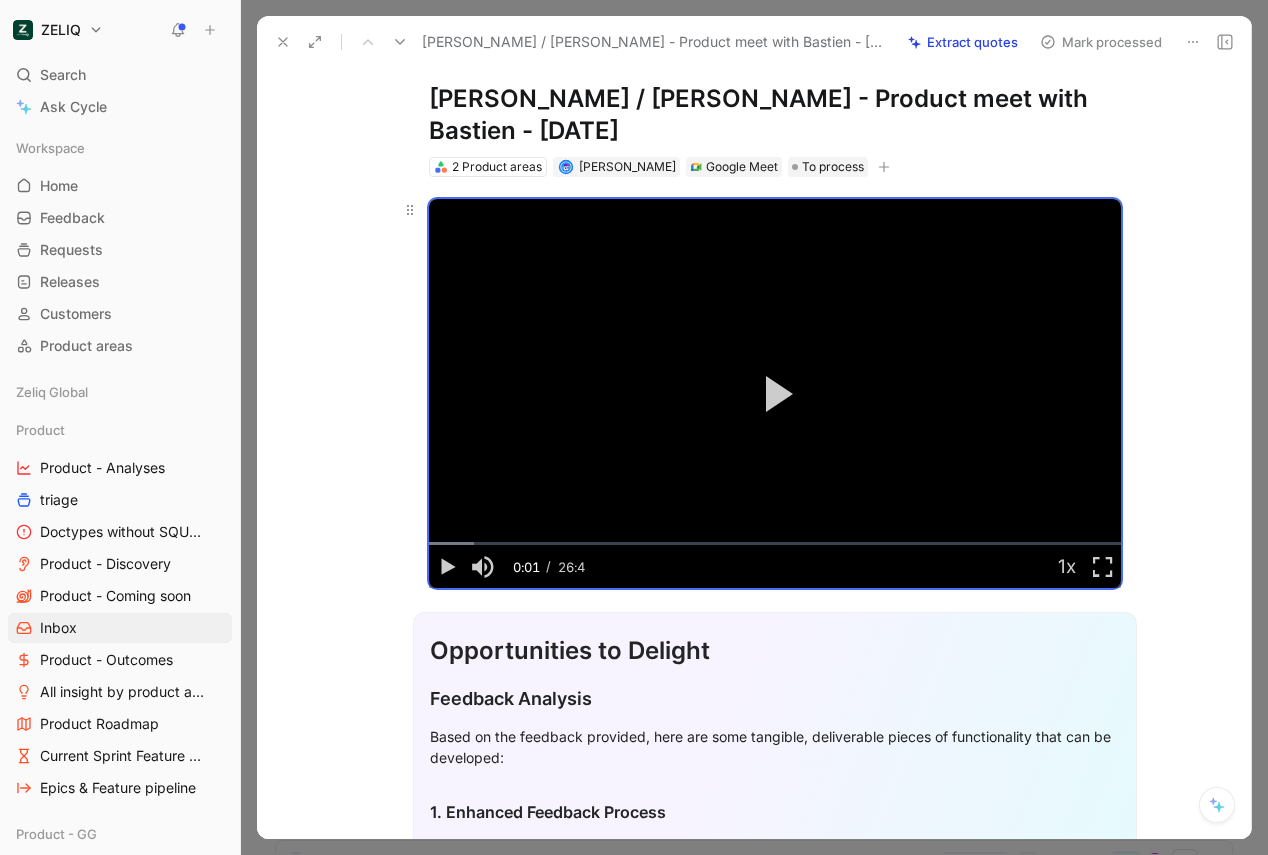 scroll, scrollTop: 12, scrollLeft: 0, axis: vertical 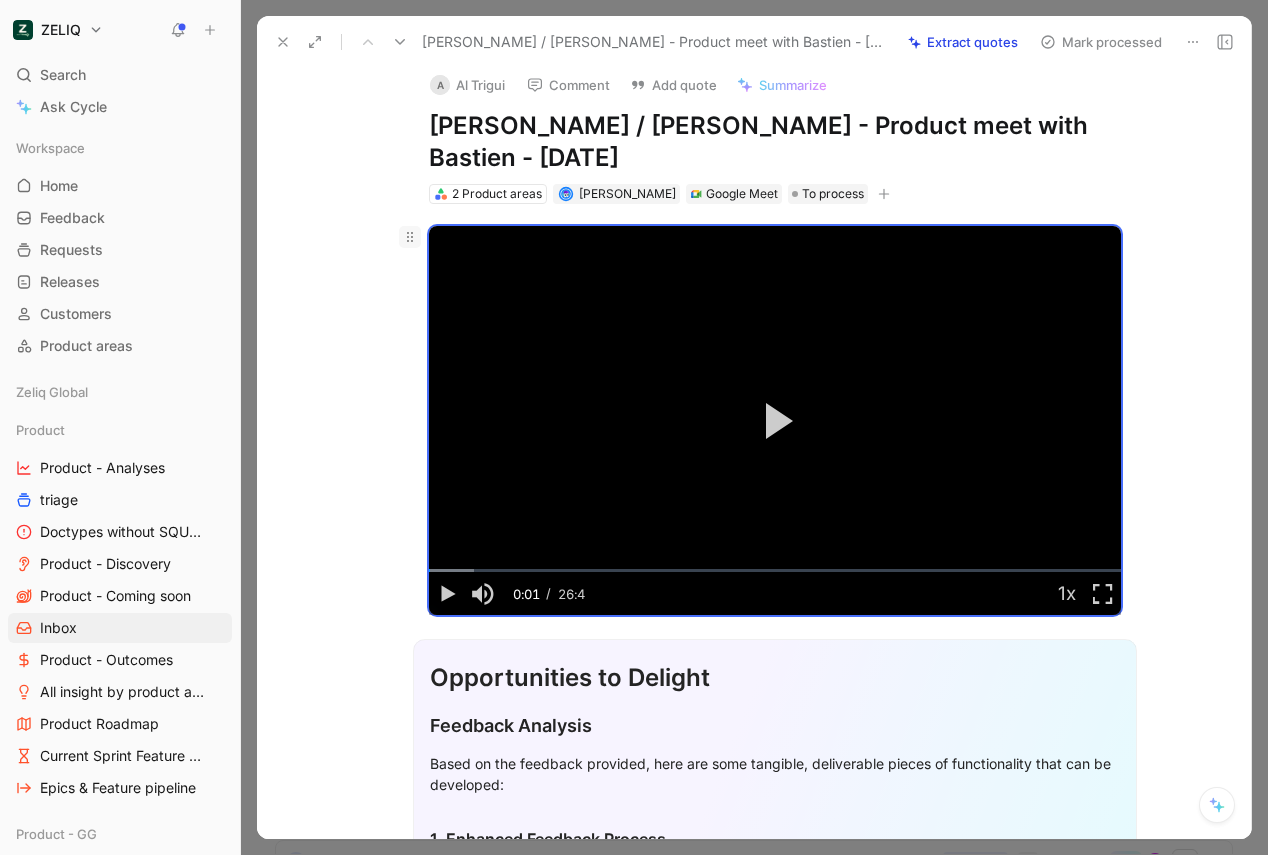 click 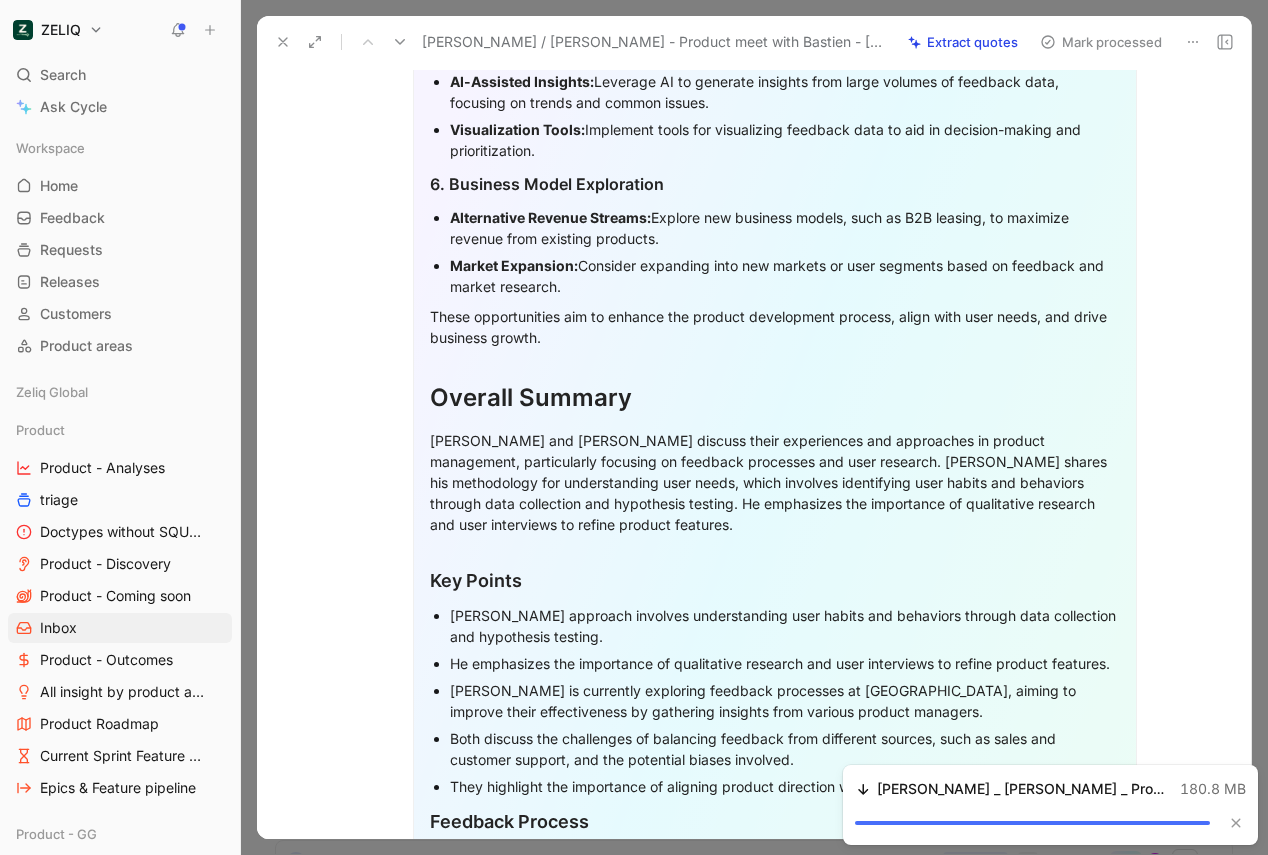 scroll, scrollTop: 0, scrollLeft: 0, axis: both 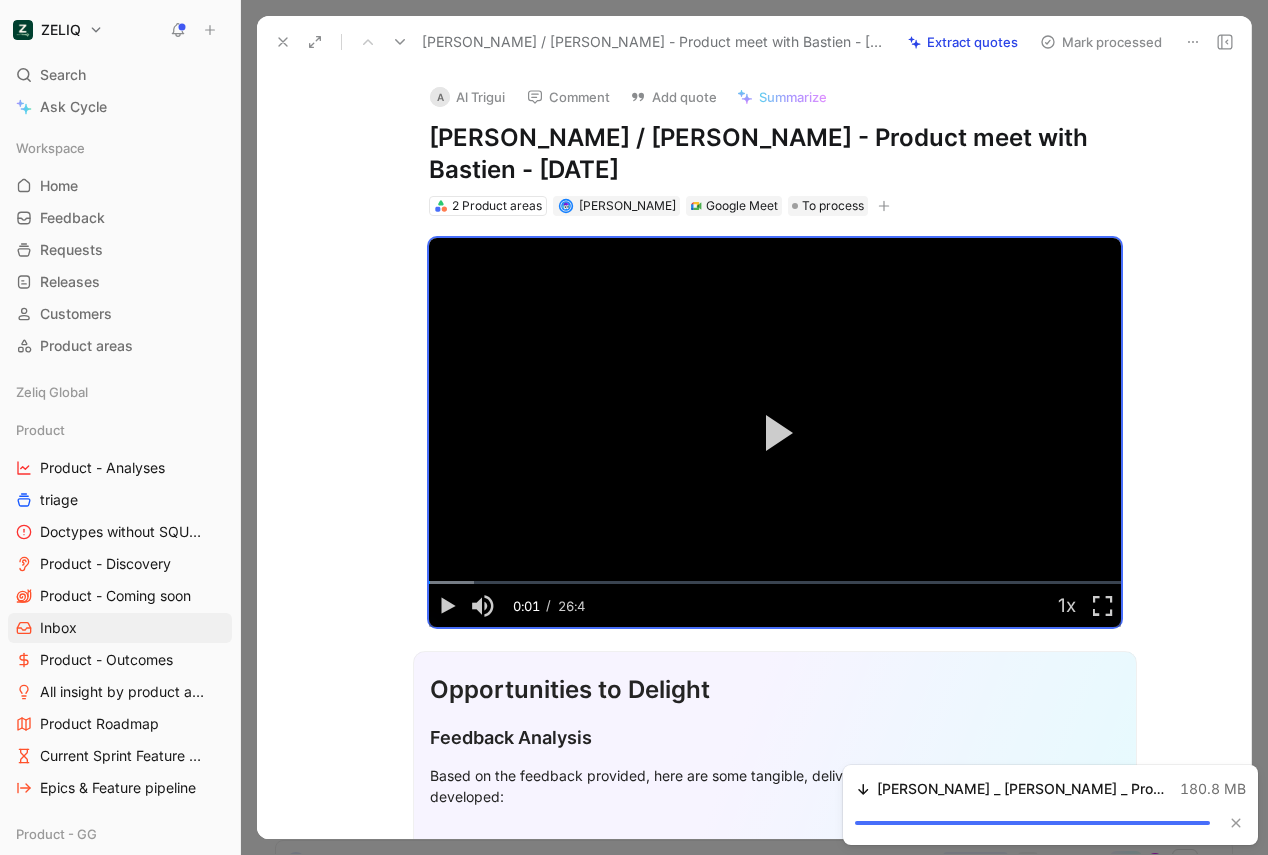 click 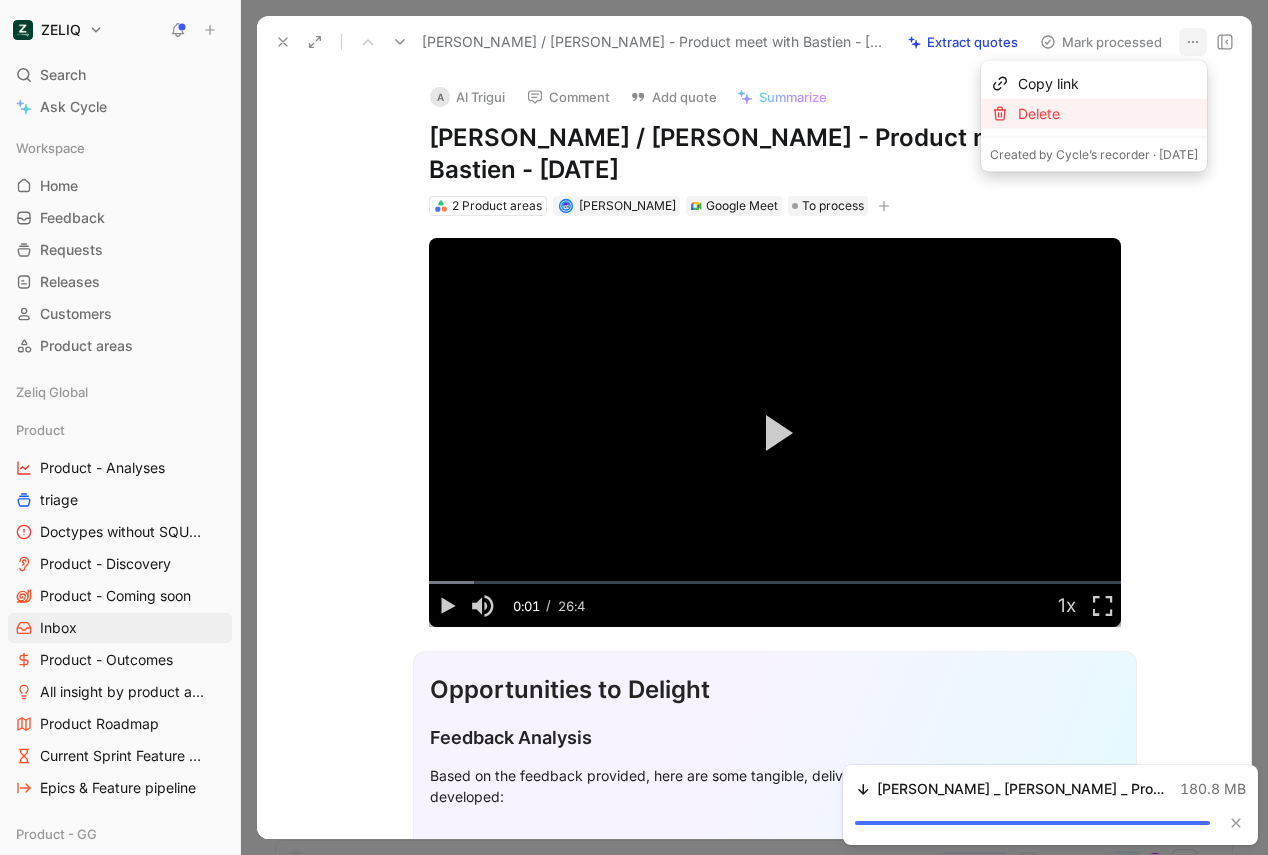 type 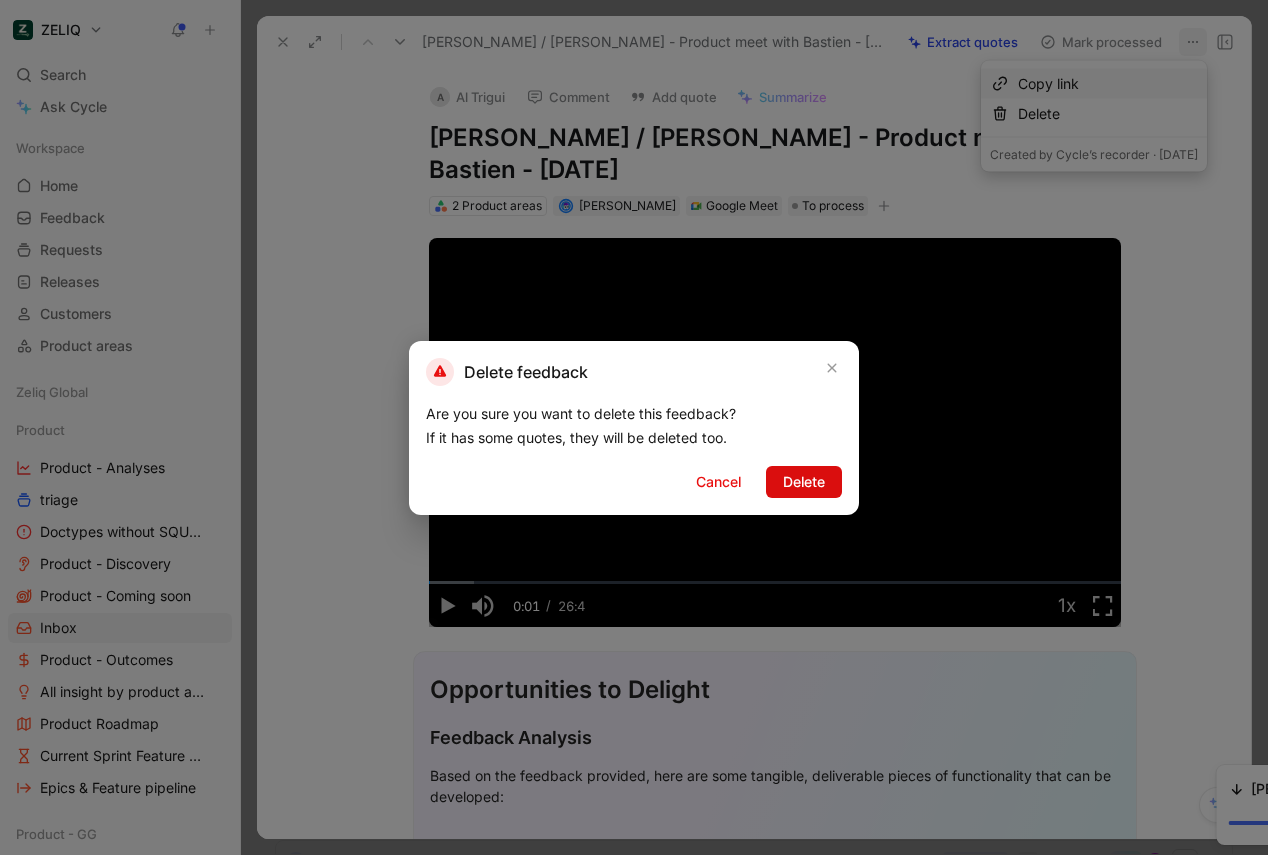 click on "Delete" at bounding box center (804, 482) 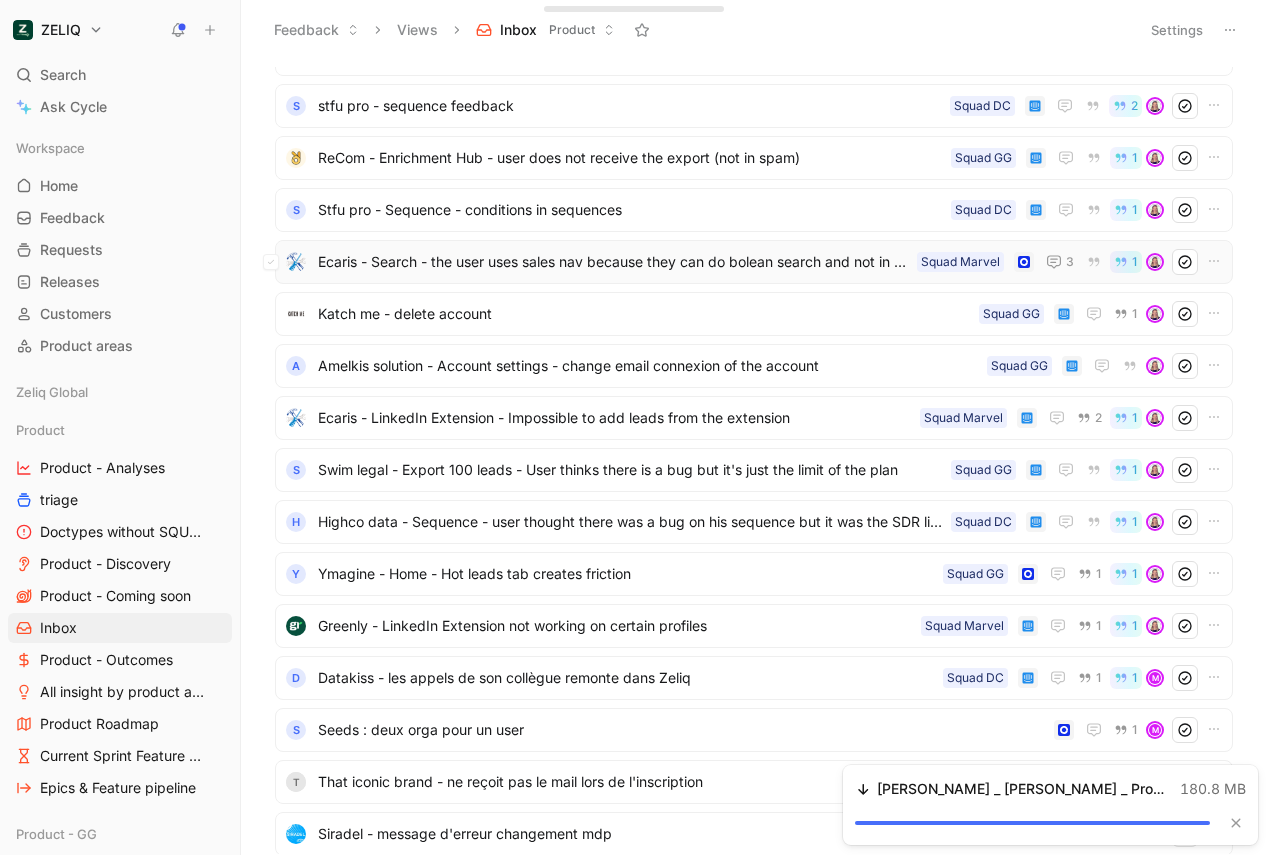 scroll, scrollTop: 0, scrollLeft: 0, axis: both 